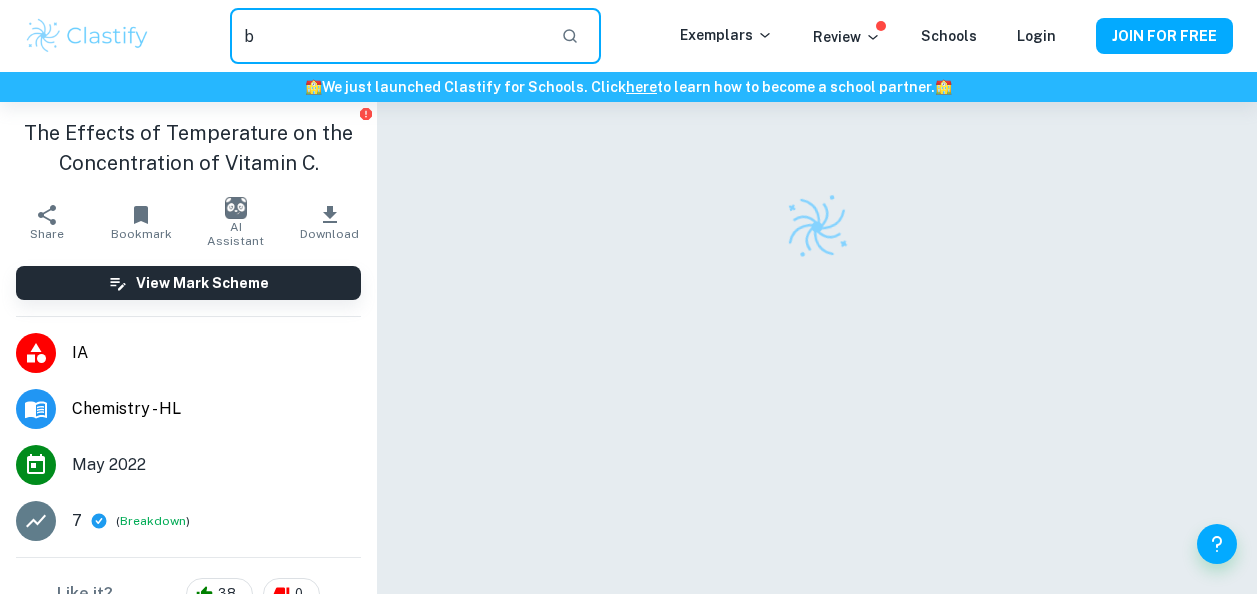 scroll, scrollTop: 0, scrollLeft: 0, axis: both 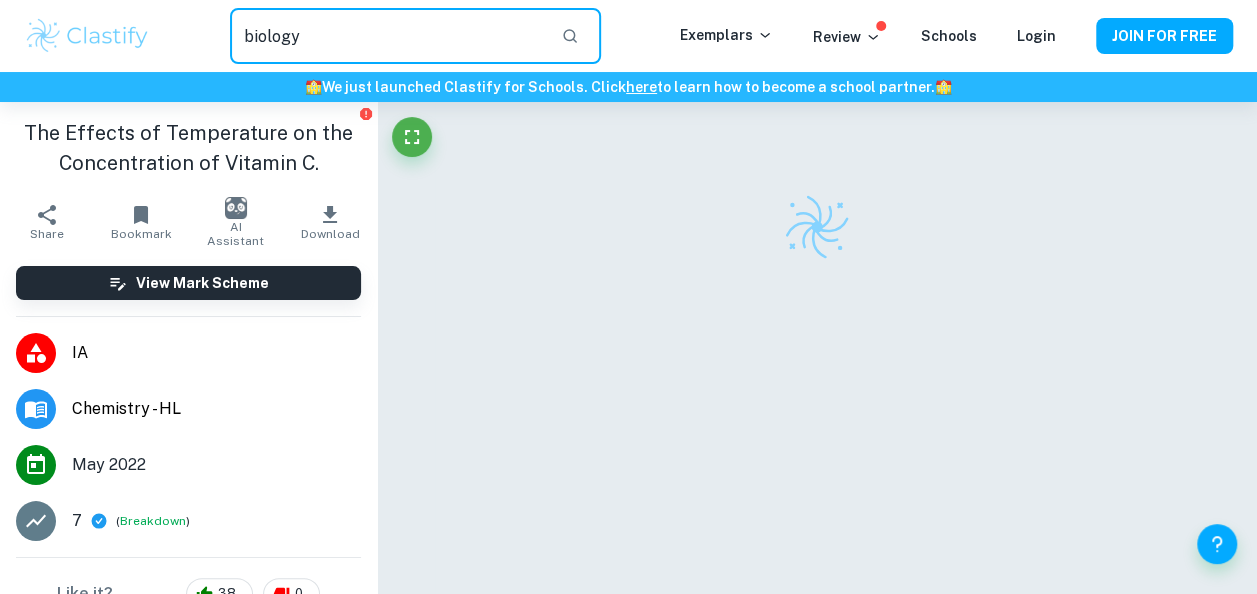 type on "biology" 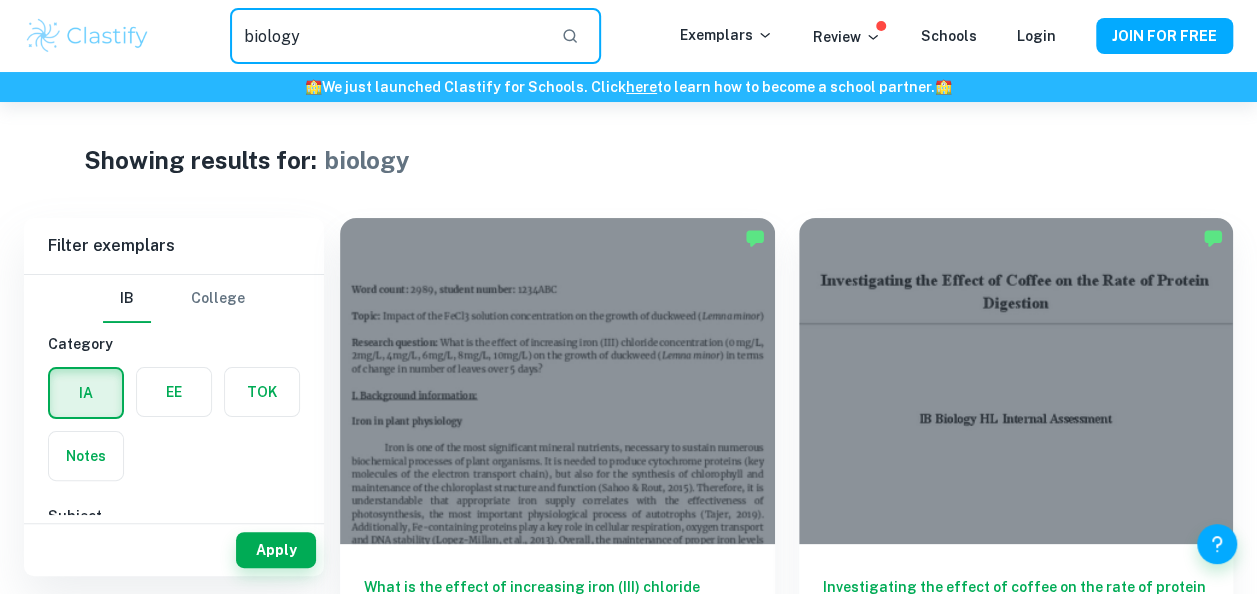 click on "biology" at bounding box center [387, 36] 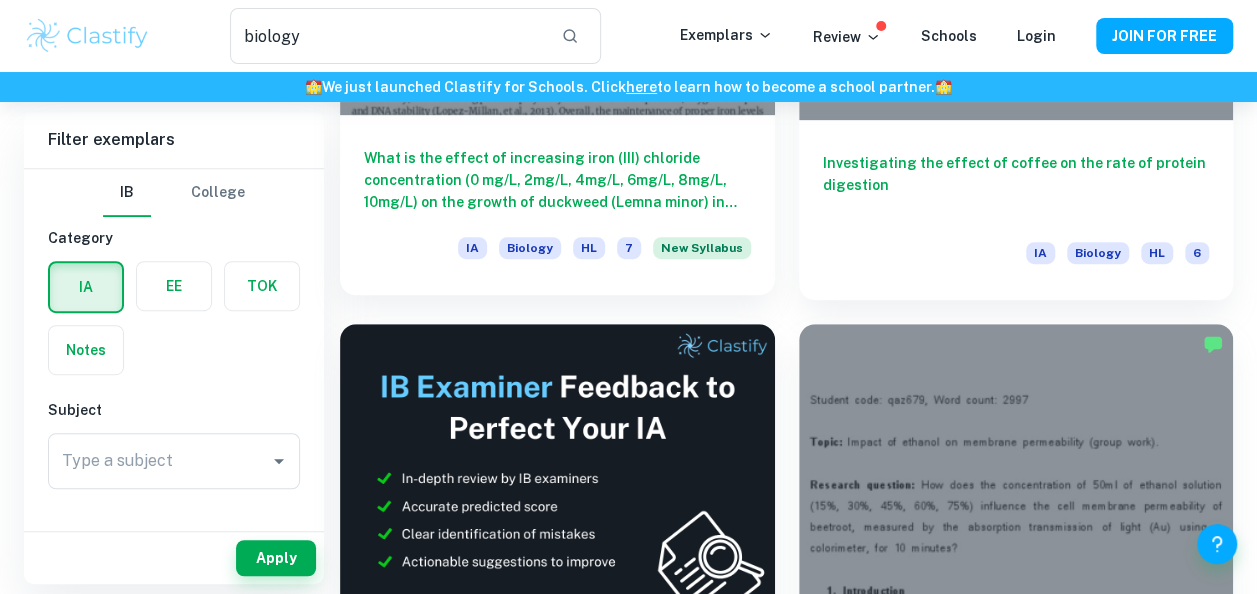 scroll, scrollTop: 421, scrollLeft: 0, axis: vertical 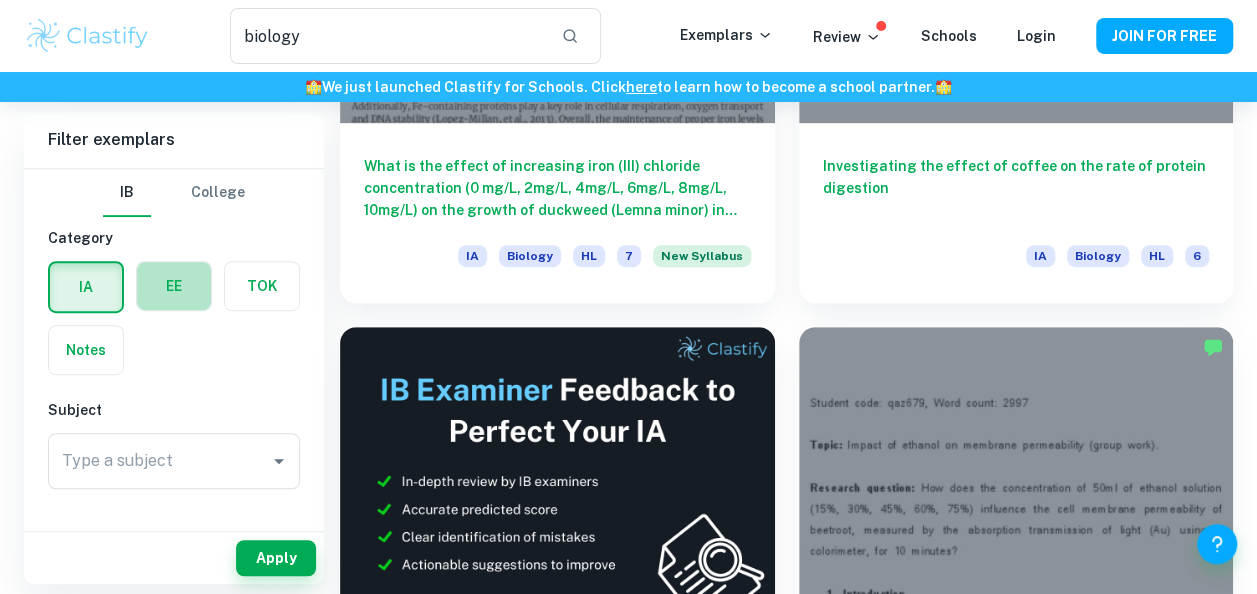 click at bounding box center [174, 286] 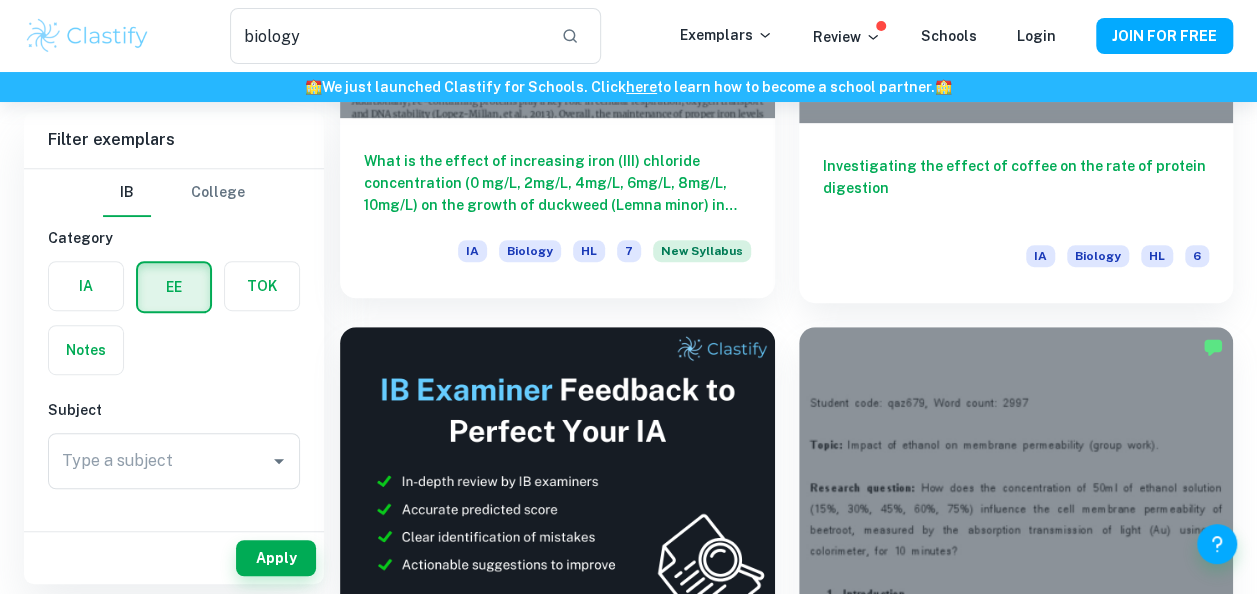 scroll, scrollTop: 0, scrollLeft: 0, axis: both 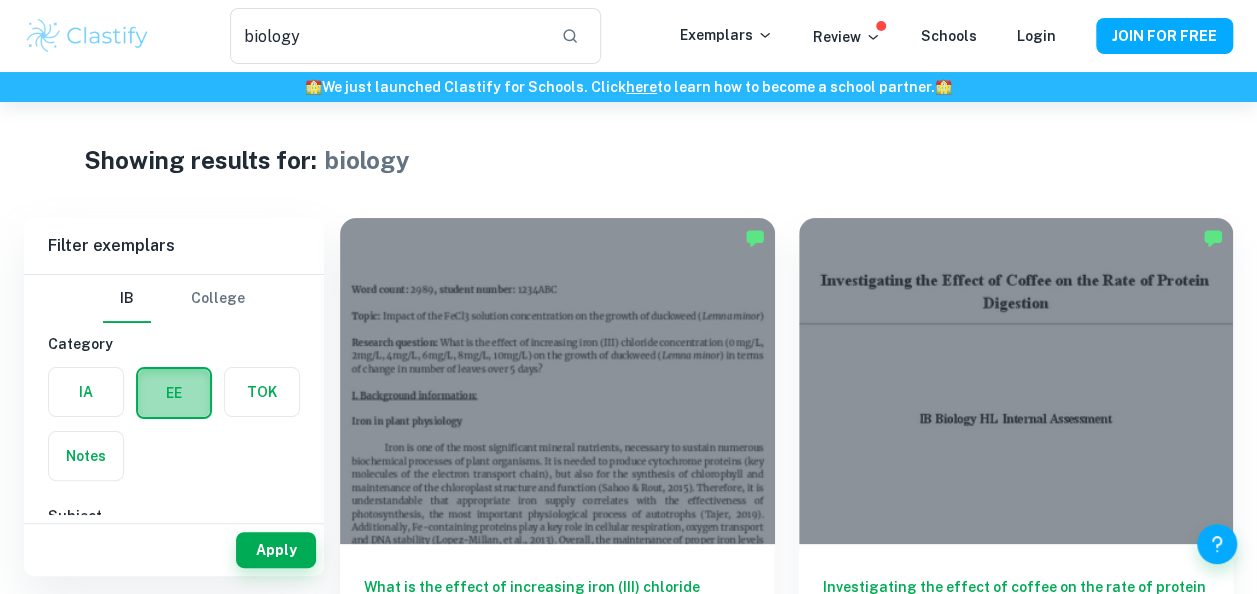 click at bounding box center (174, 393) 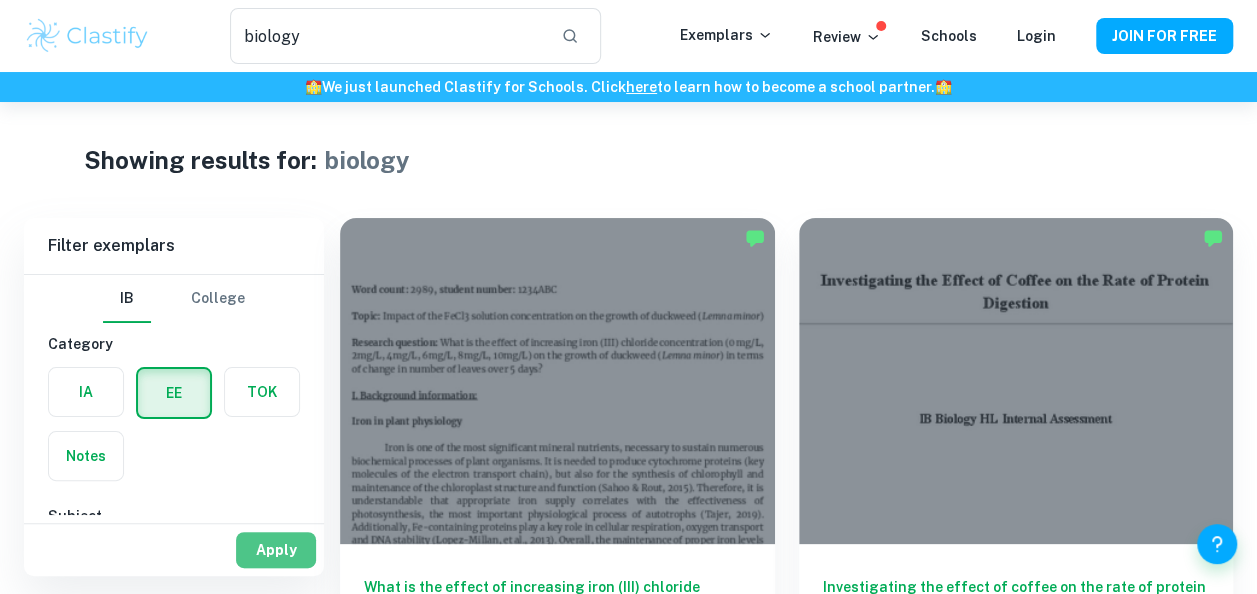 click on "Apply" at bounding box center (276, 550) 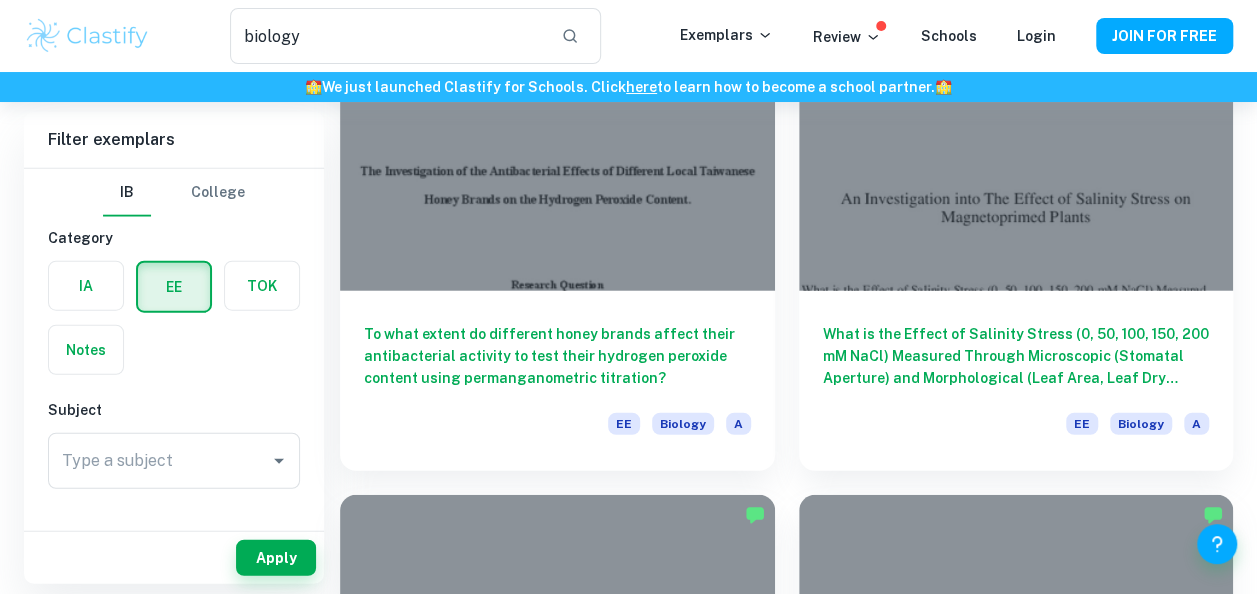 scroll, scrollTop: 2374, scrollLeft: 0, axis: vertical 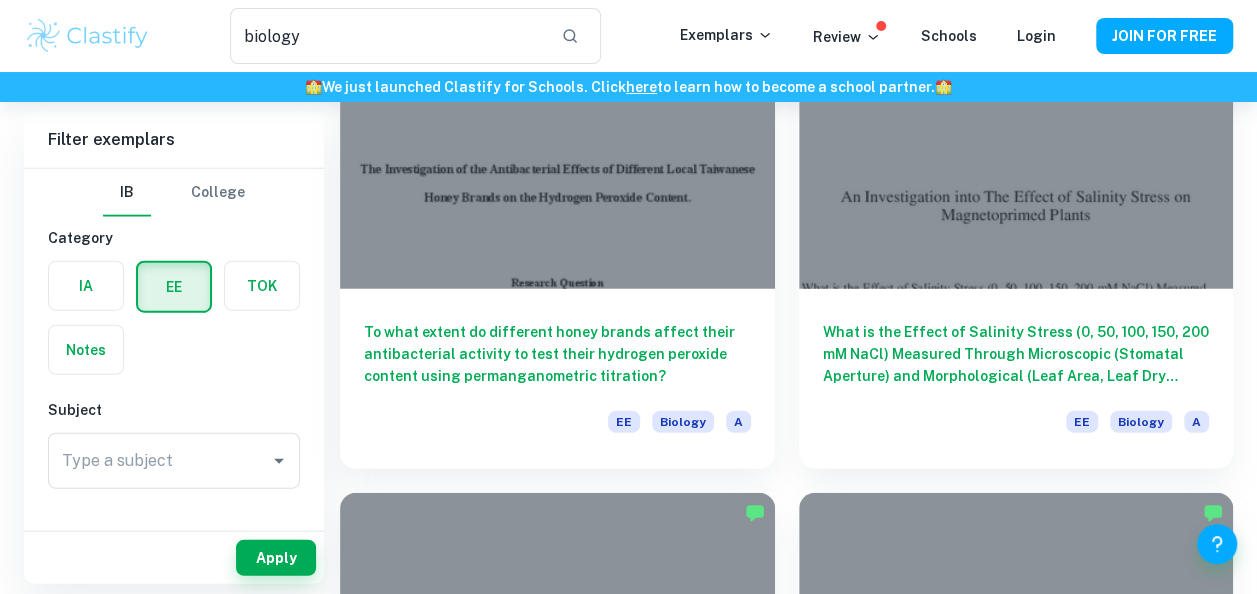 click on "EE Biology A" at bounding box center [557, 428] 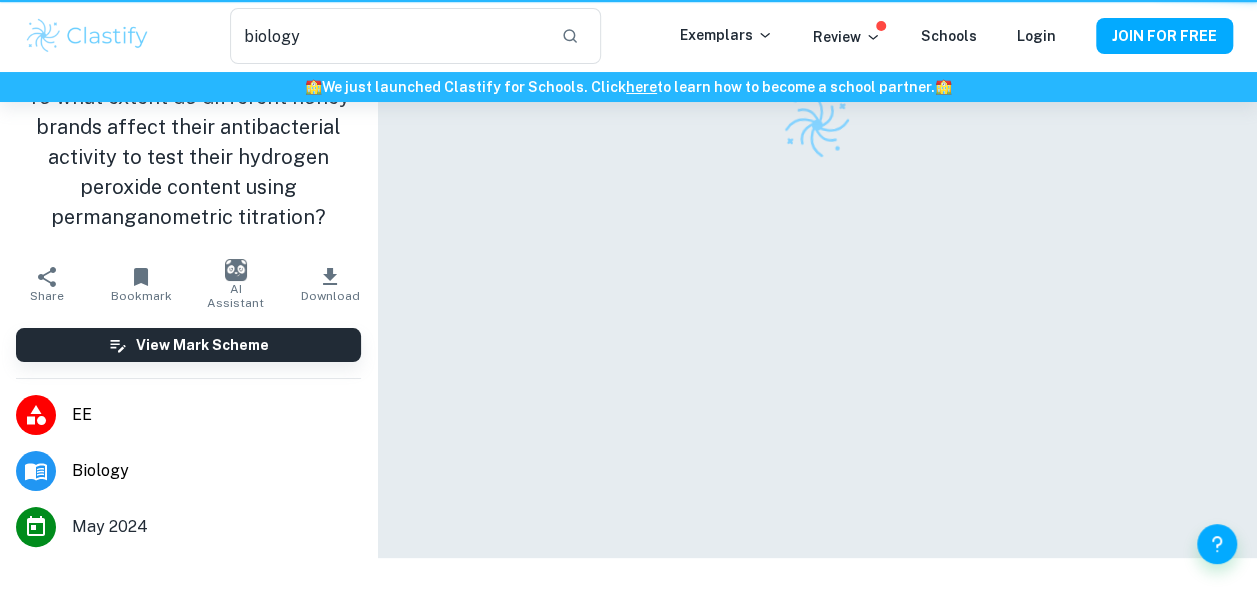 scroll, scrollTop: 102, scrollLeft: 0, axis: vertical 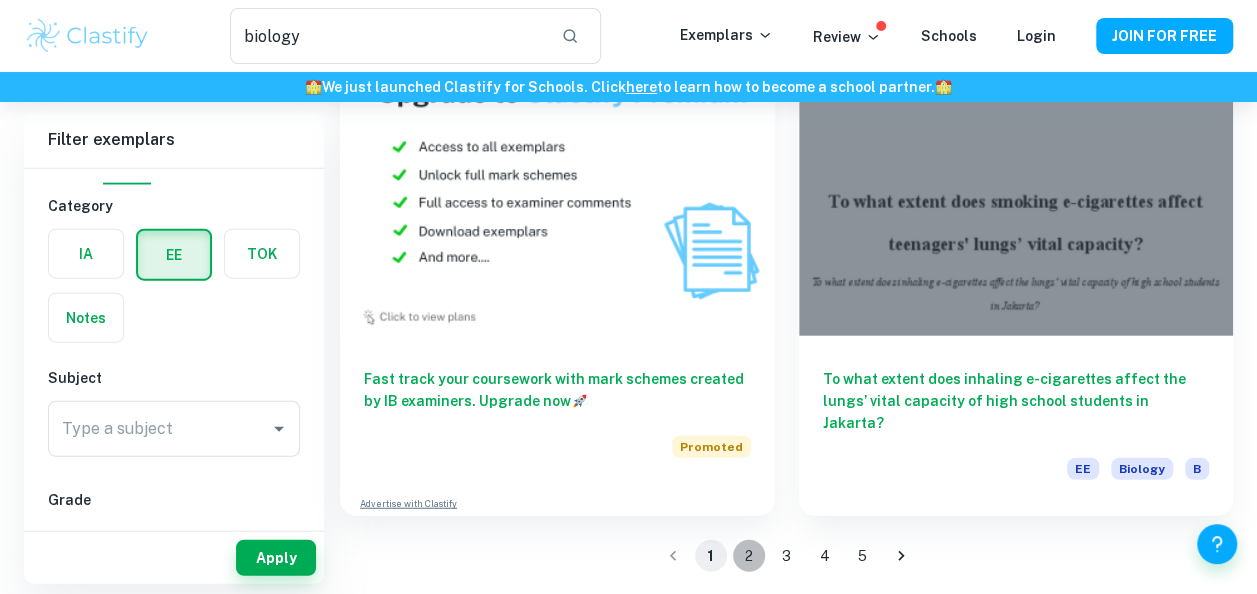 click on "2" at bounding box center (749, 556) 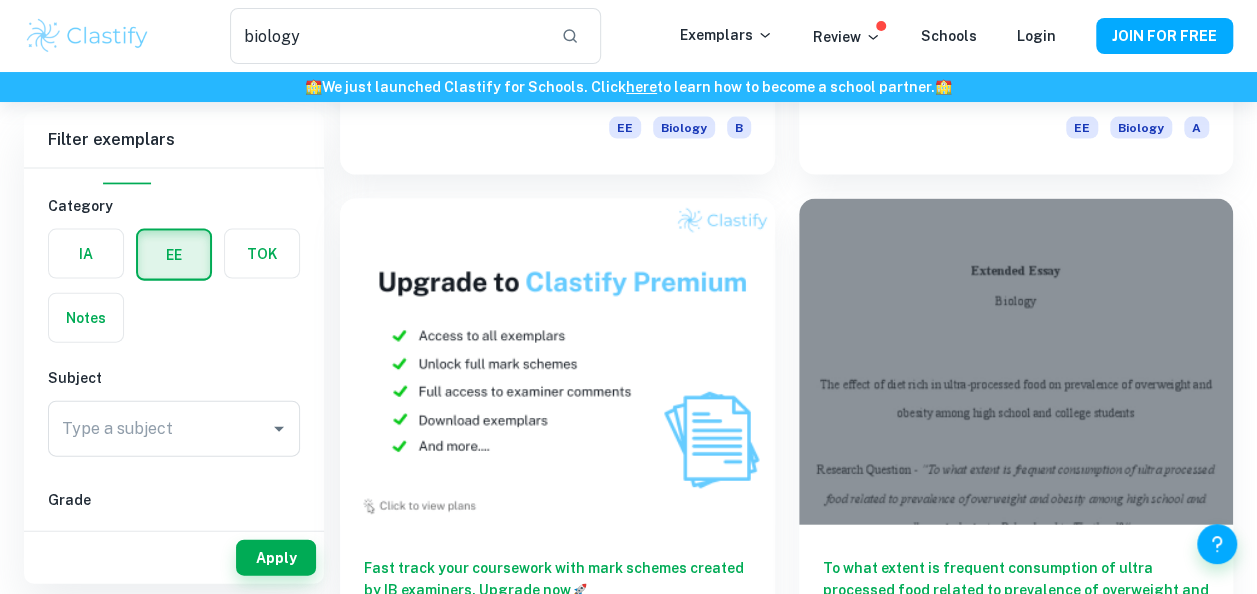 scroll, scrollTop: 6037, scrollLeft: 0, axis: vertical 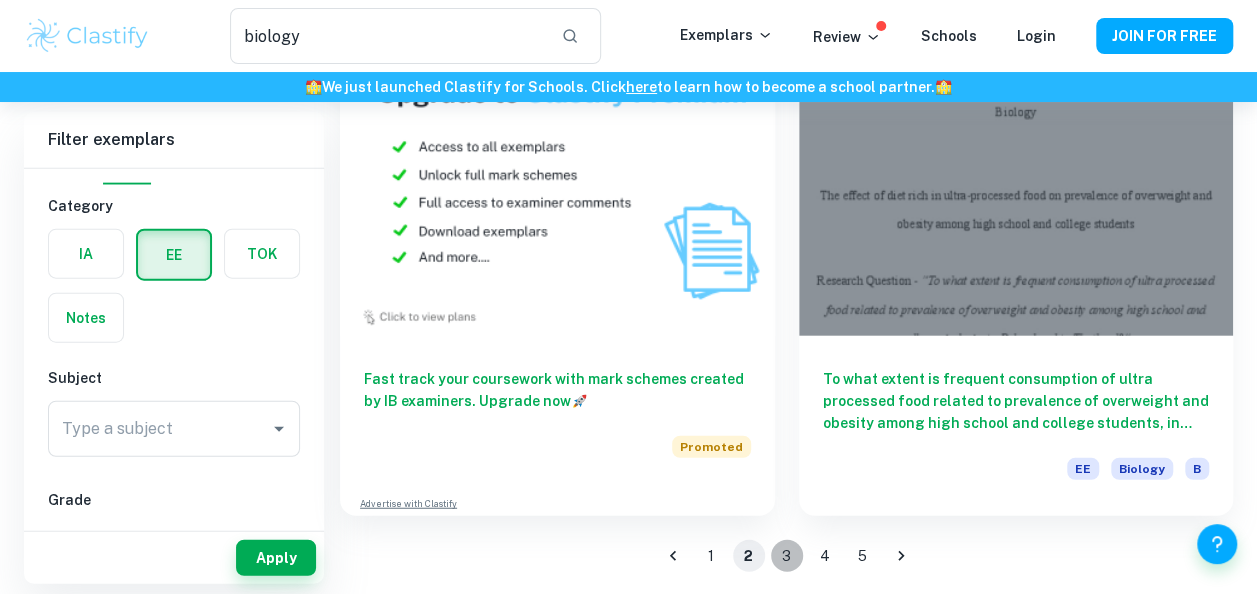click on "3" at bounding box center (787, 556) 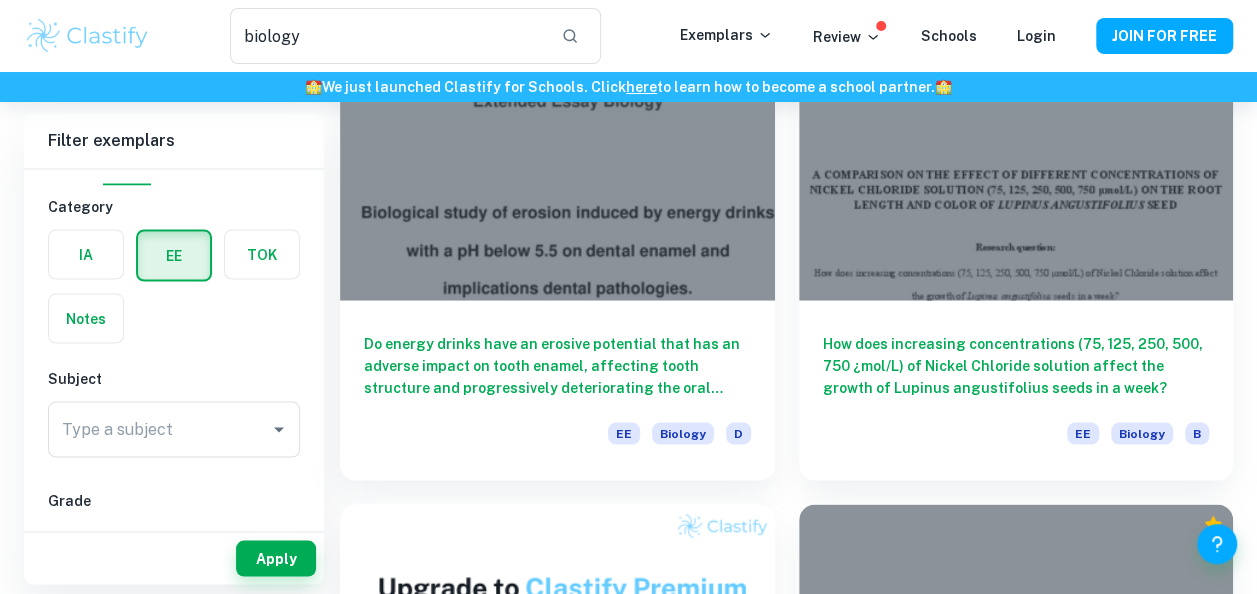 scroll, scrollTop: 6037, scrollLeft: 0, axis: vertical 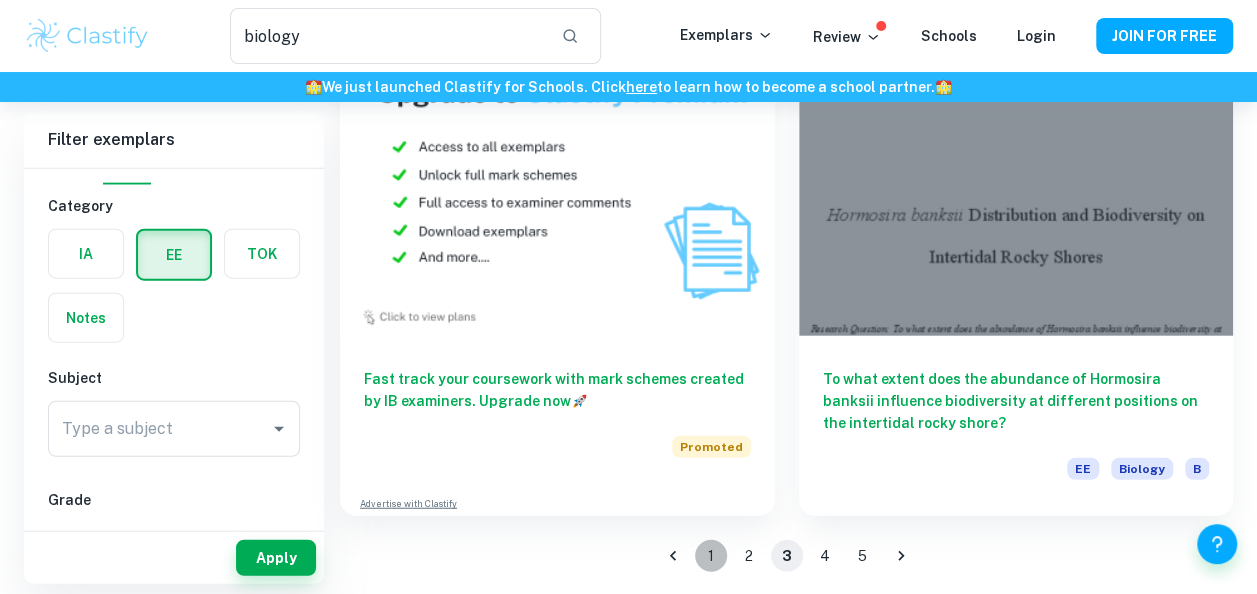 click on "1" at bounding box center [711, 556] 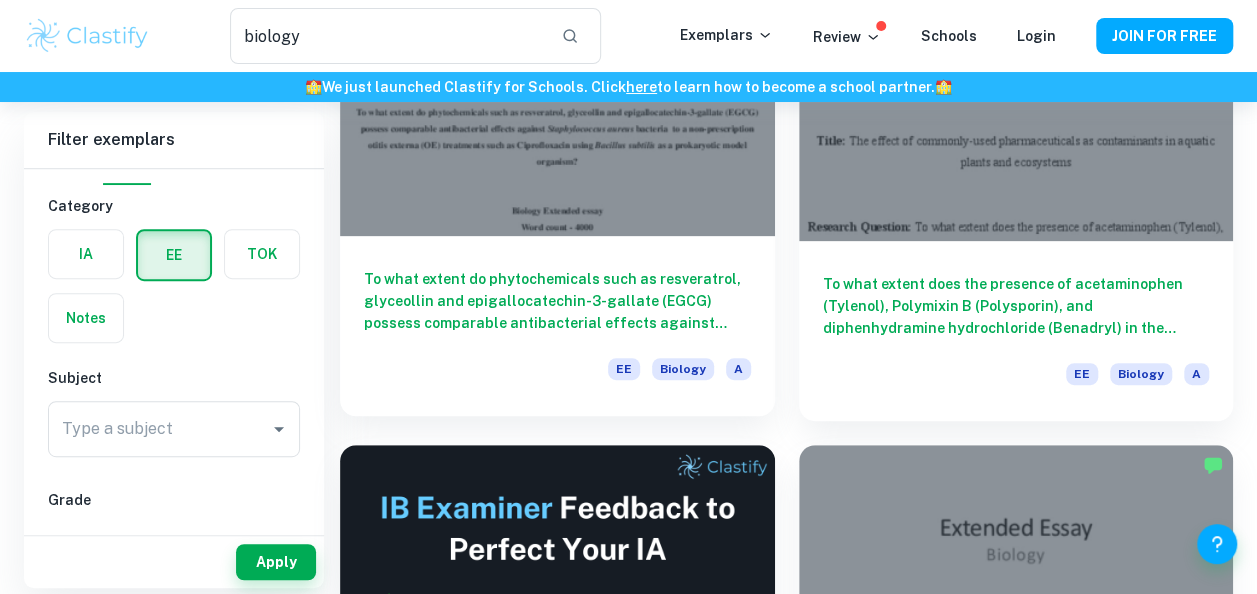 scroll, scrollTop: 0, scrollLeft: 0, axis: both 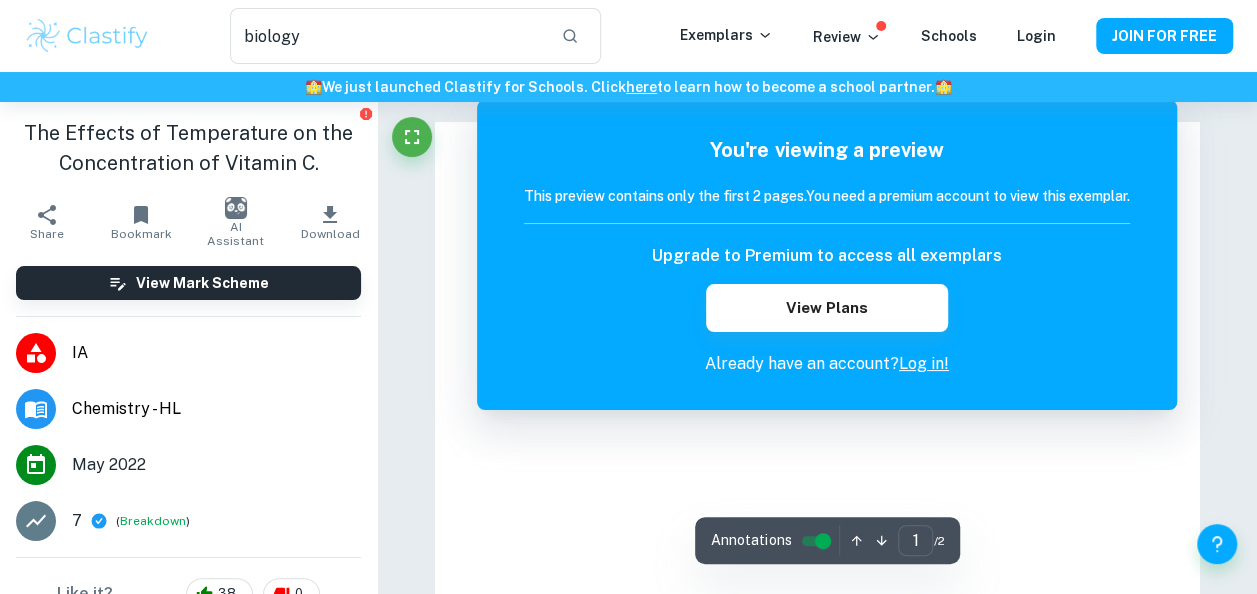 click on "Ask Clai Annotations 1 ​ / 2 The remaining pages are not being displayed You're viewing a preview This preview contains only the first 2 pages.  You need a premium account to view this exemplar. Upgrade to Premium to access all exemplars View Plans   Already have an account?  Log in!" at bounding box center (816, 1264) 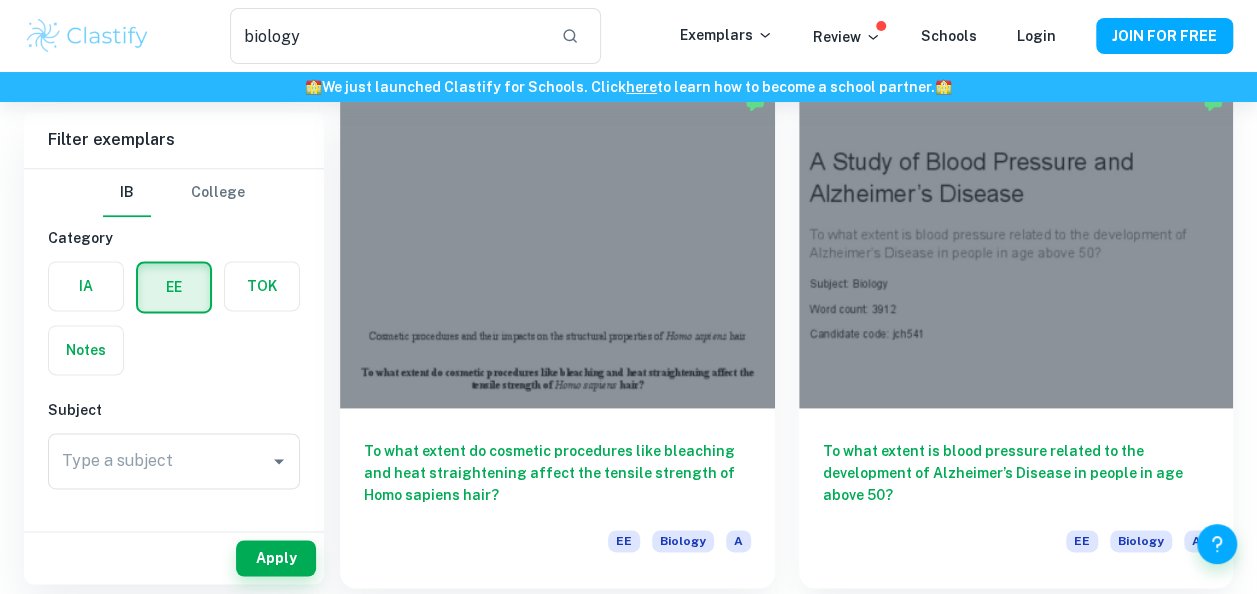 scroll, scrollTop: 1269, scrollLeft: 0, axis: vertical 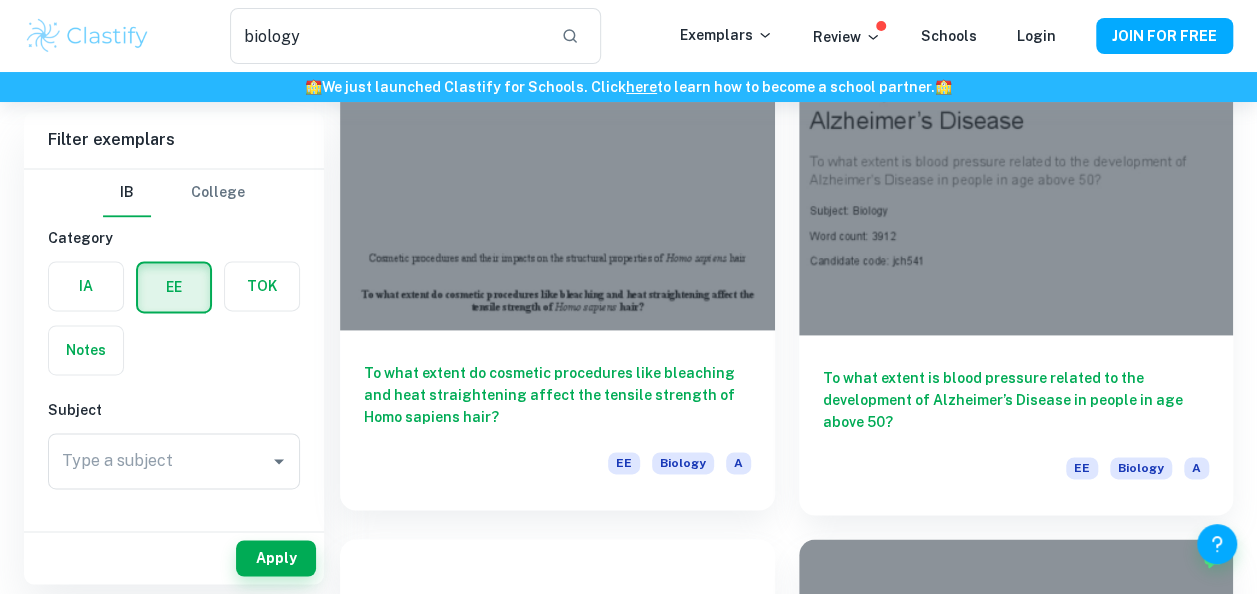 click at bounding box center [557, 167] 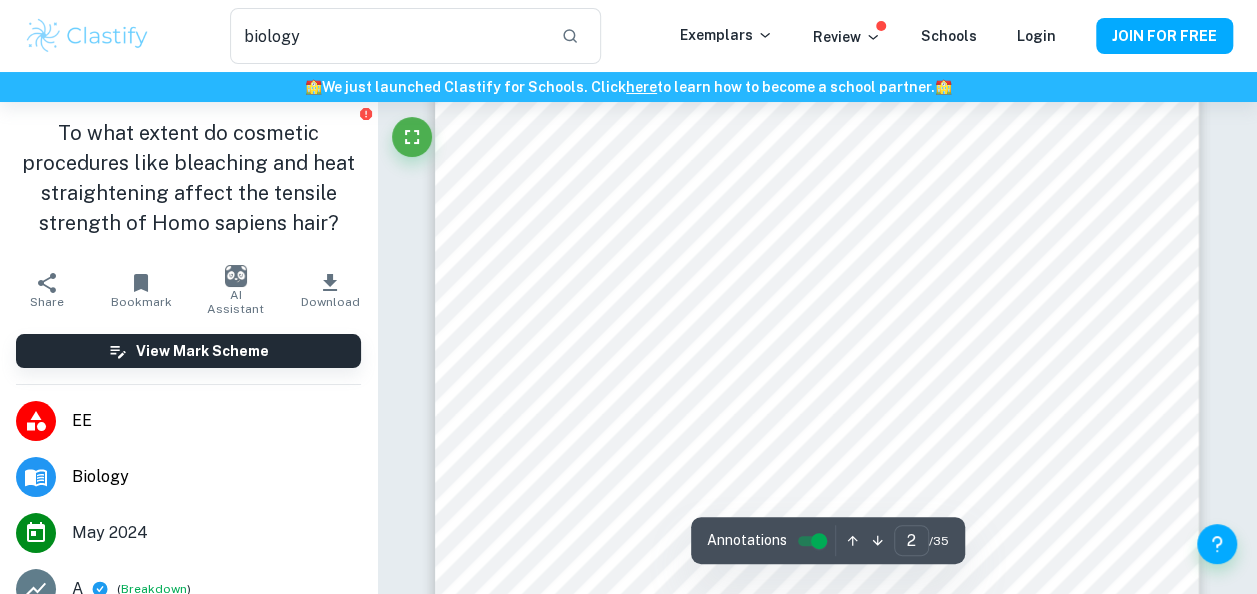 scroll, scrollTop: 412, scrollLeft: 0, axis: vertical 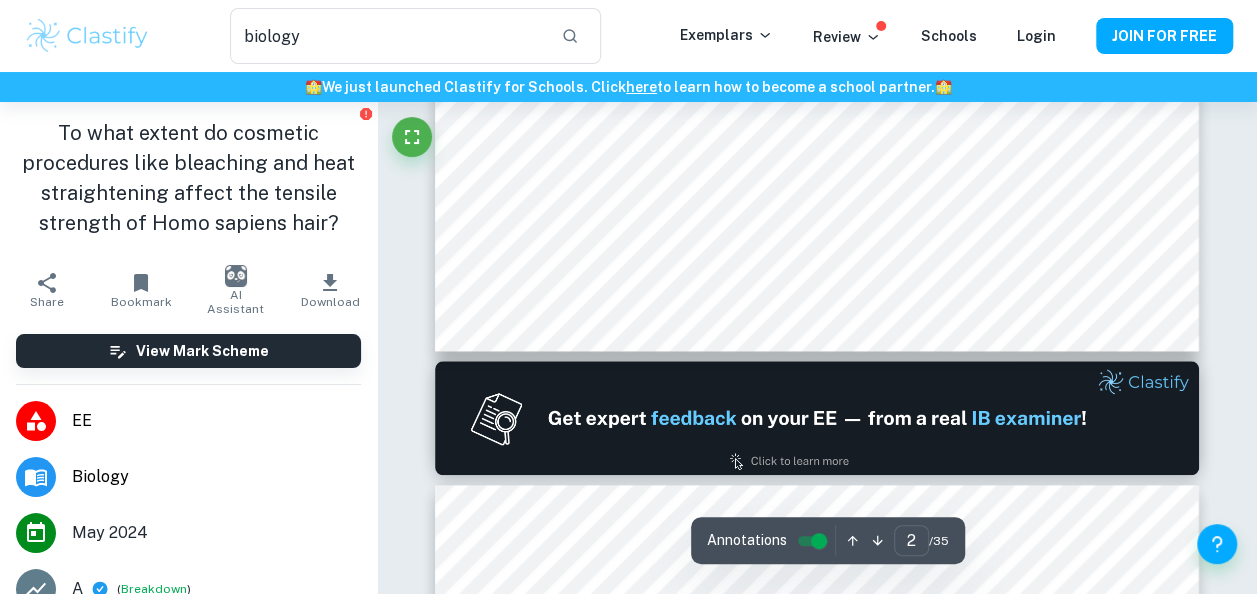 type on "1" 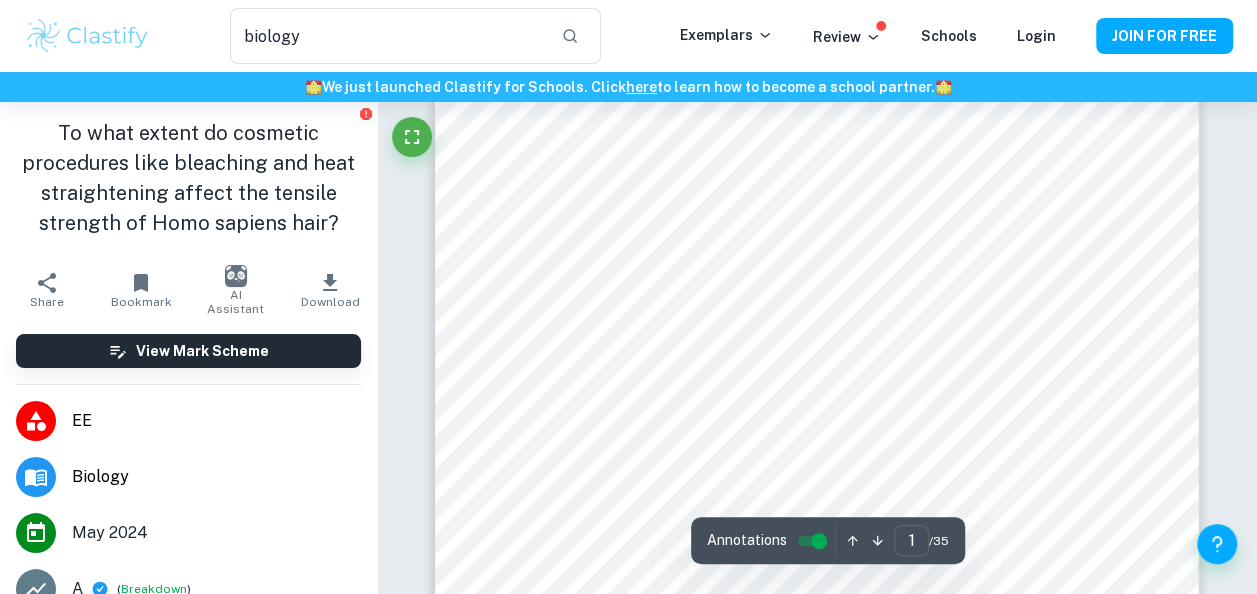 scroll, scrollTop: 0, scrollLeft: 0, axis: both 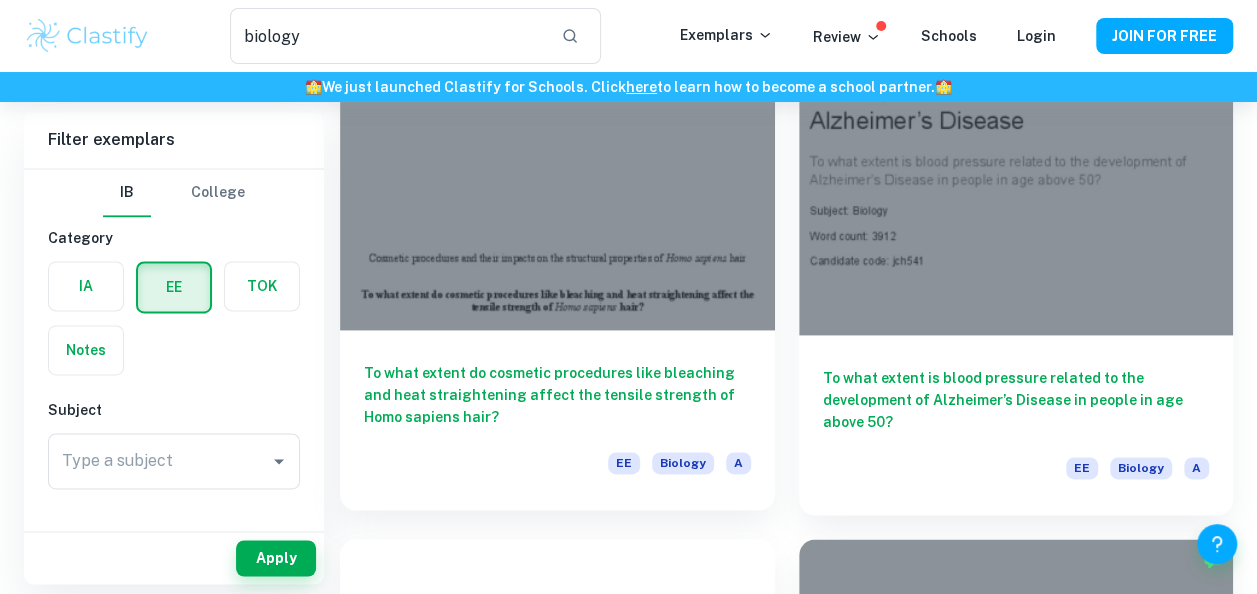 click on "To what extent do cosmetic procedures like bleaching and heat straightening affect the tensile strength of Homo sapiens hair? EE Biology A" at bounding box center (557, 420) 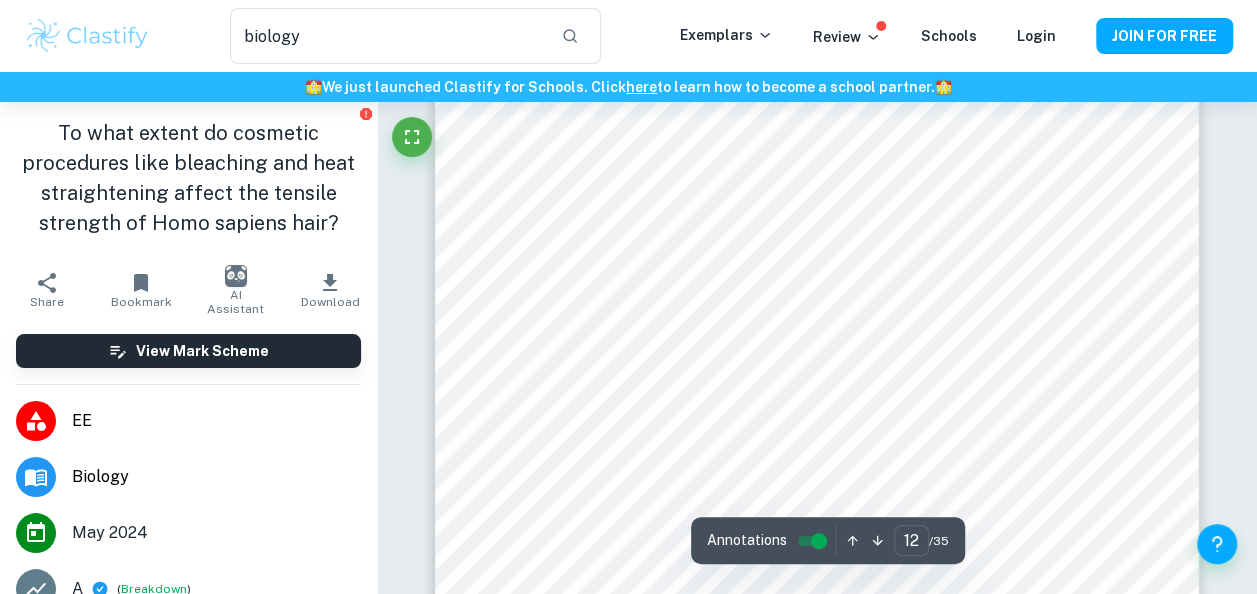 scroll, scrollTop: 11507, scrollLeft: 0, axis: vertical 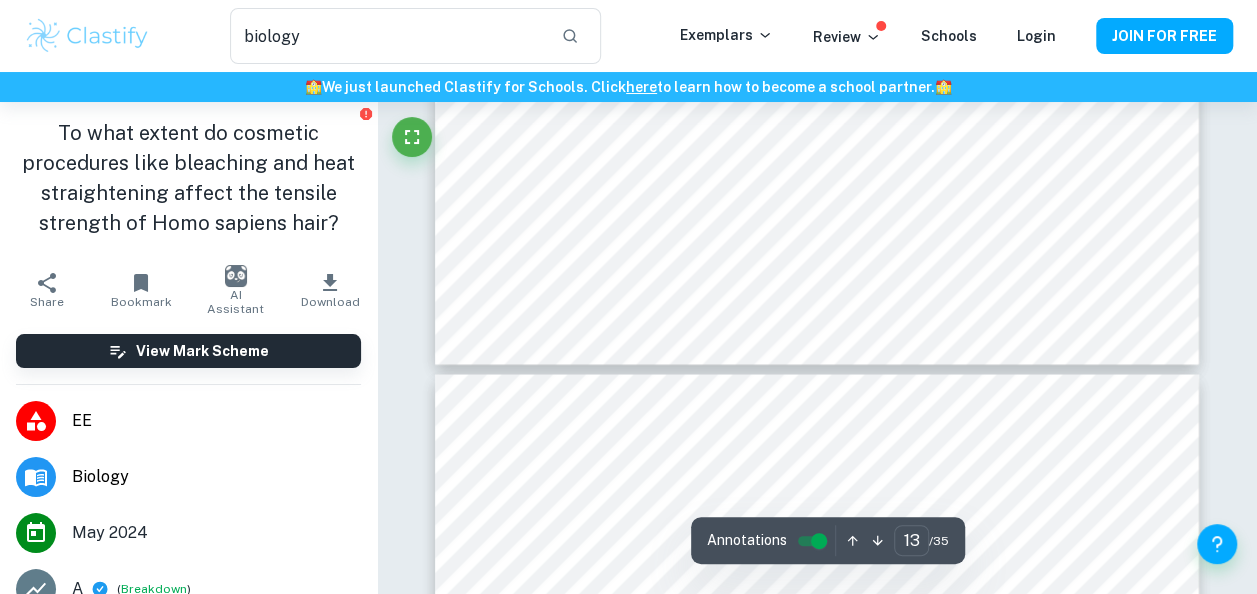 type on "14" 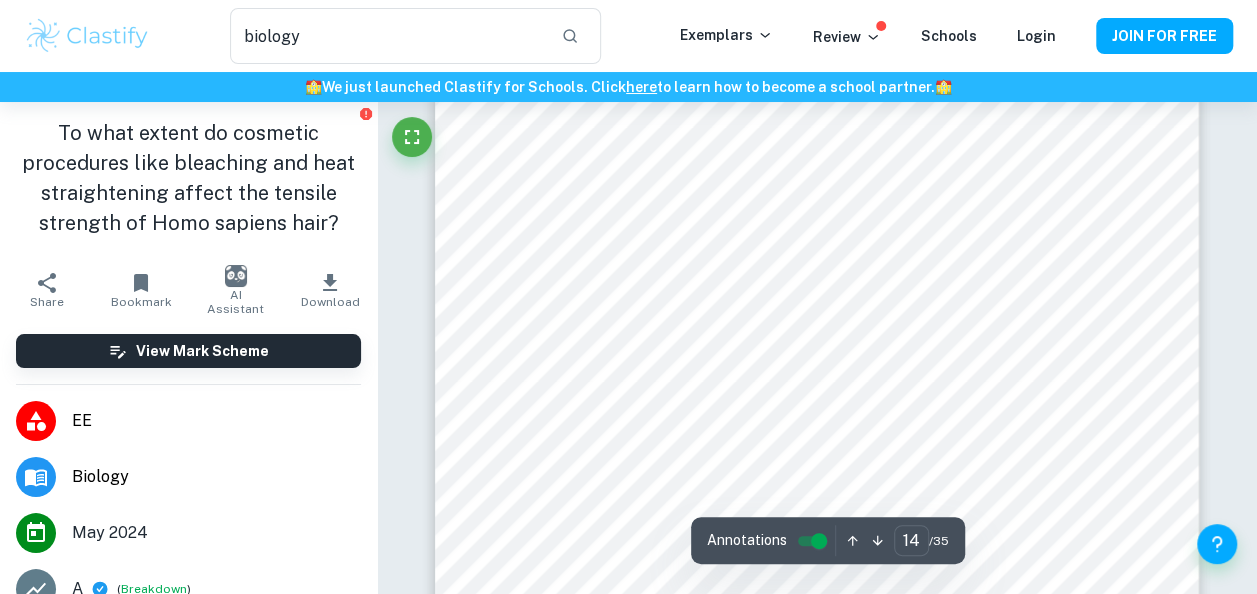 scroll, scrollTop: 13444, scrollLeft: 0, axis: vertical 